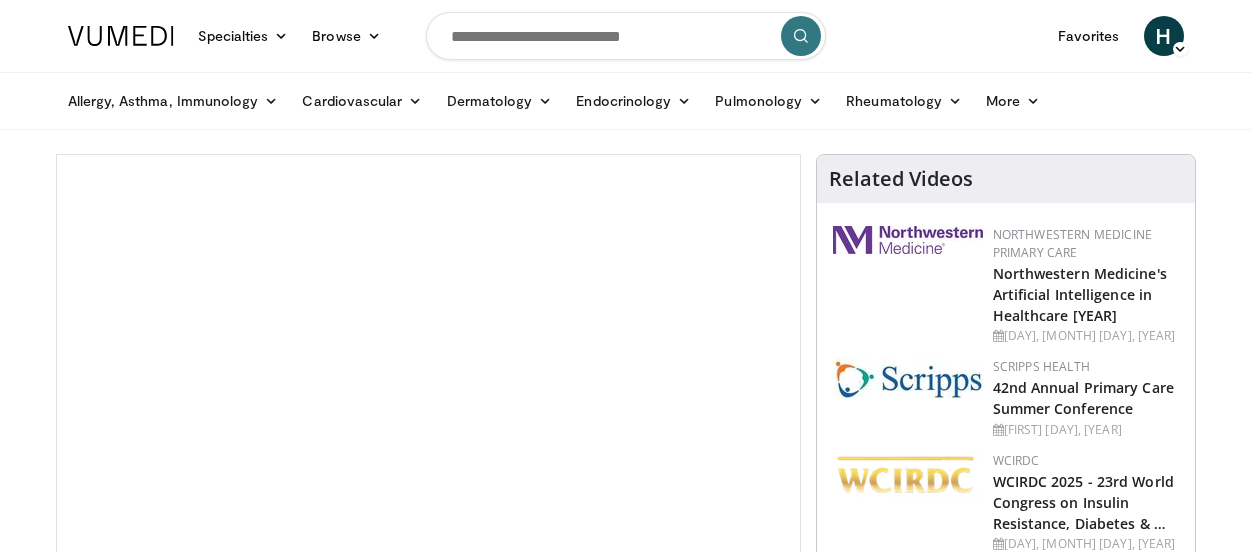 scroll, scrollTop: 0, scrollLeft: 0, axis: both 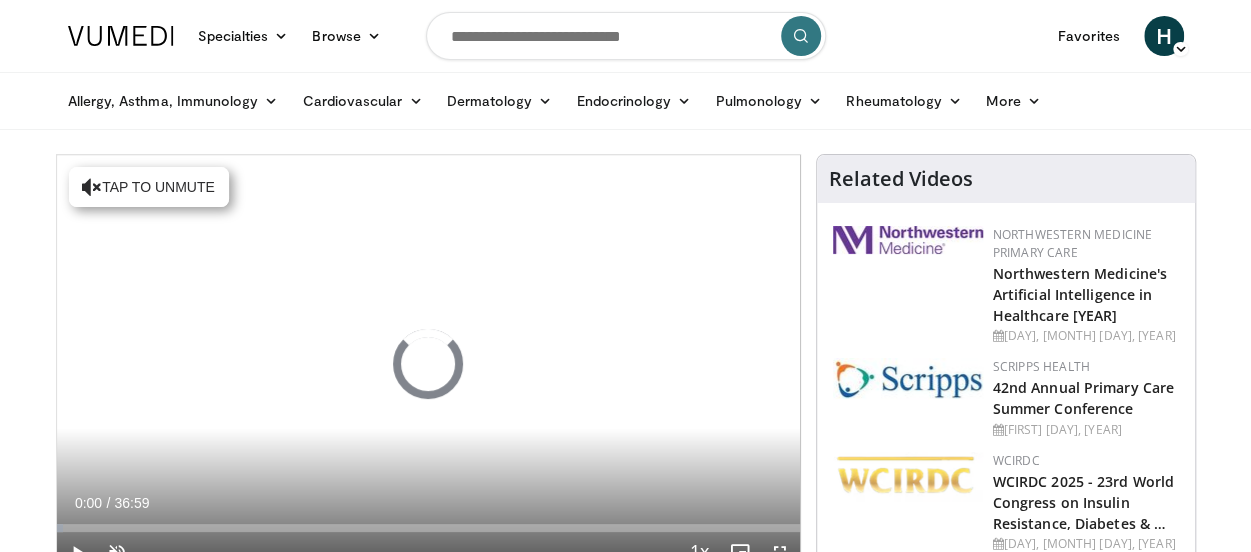 click at bounding box center [626, 36] 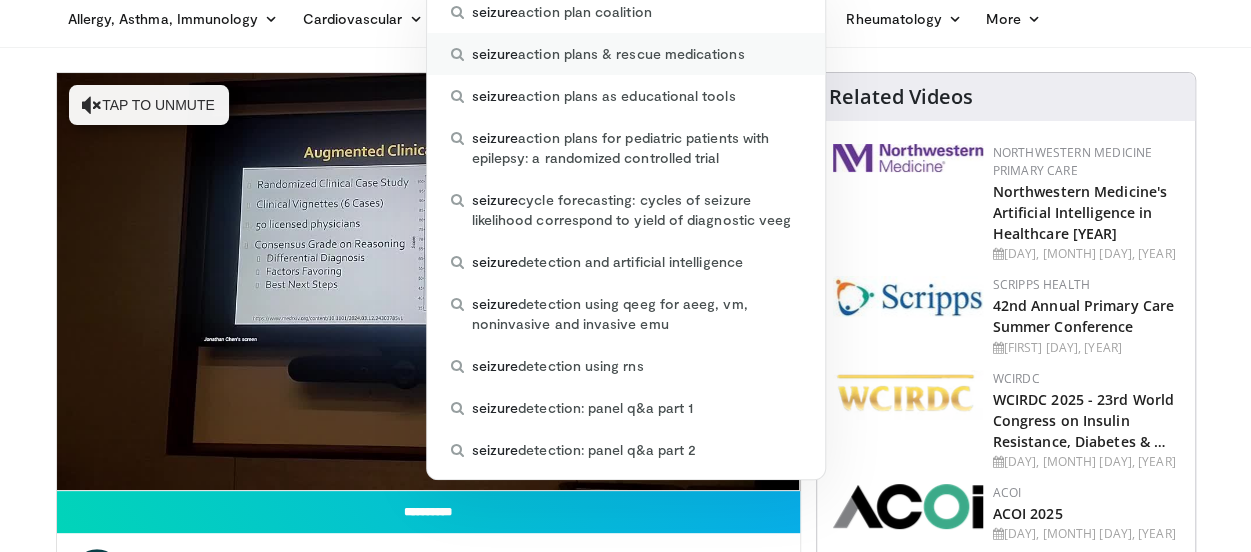 scroll, scrollTop: 0, scrollLeft: 0, axis: both 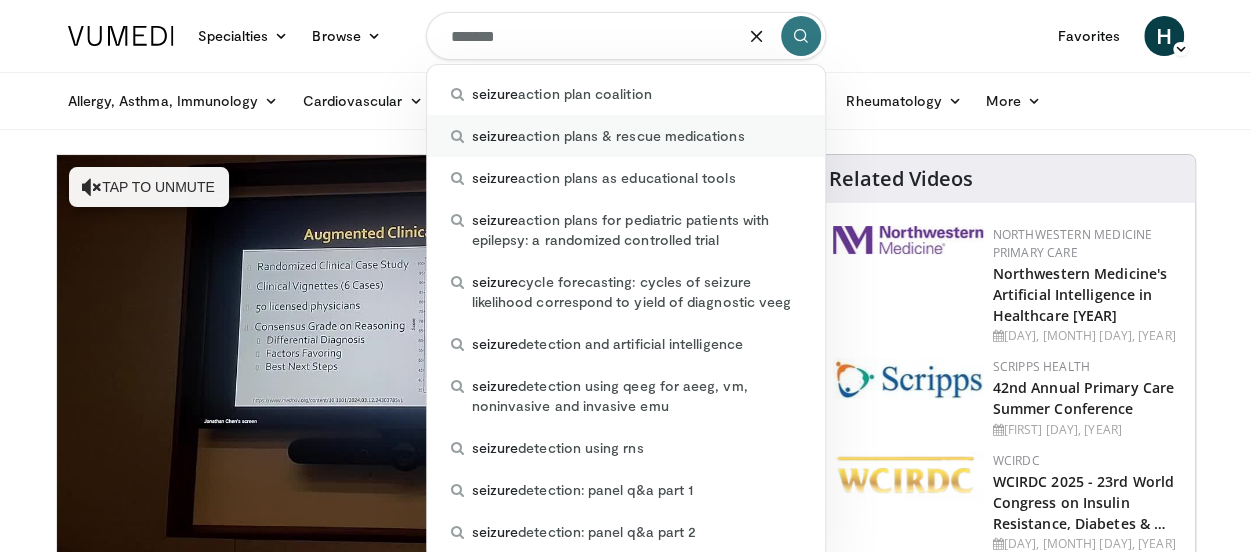 type on "*******" 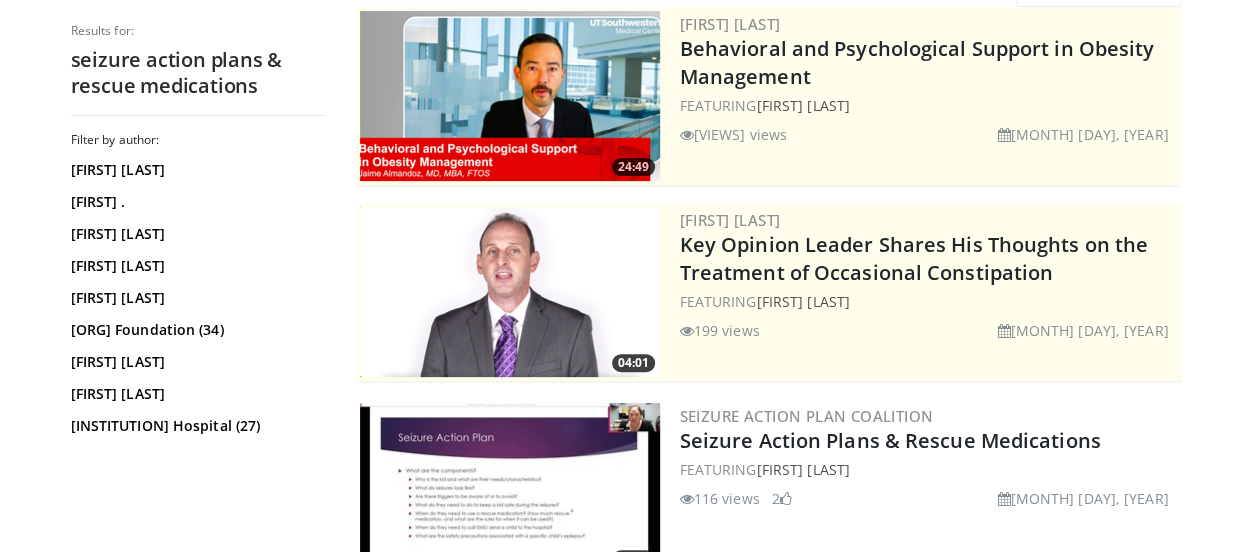 scroll, scrollTop: 353, scrollLeft: 0, axis: vertical 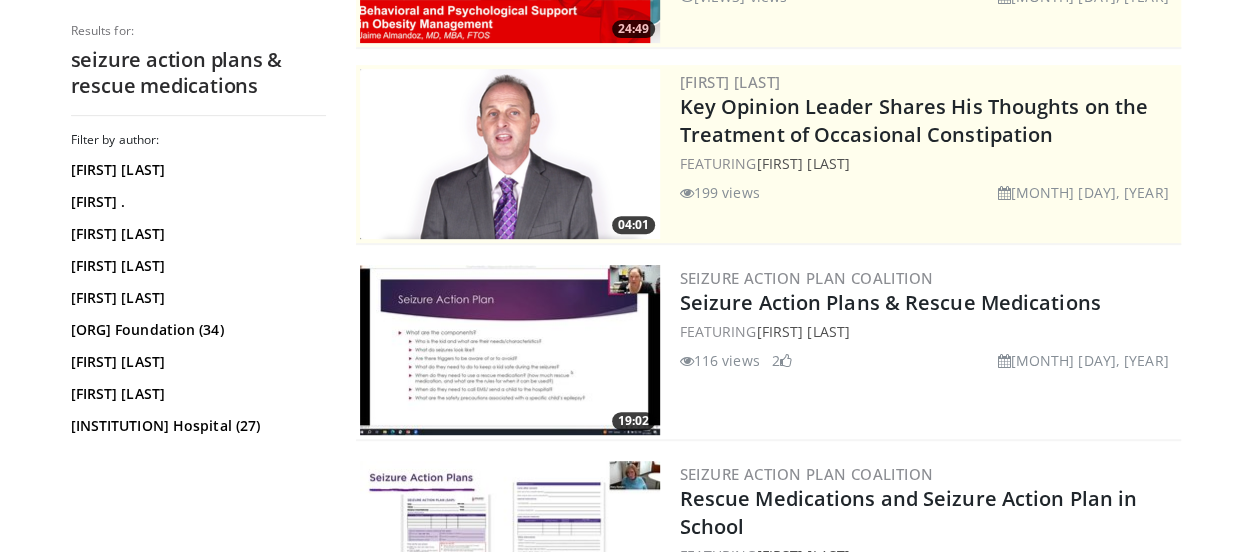 click at bounding box center [510, 350] 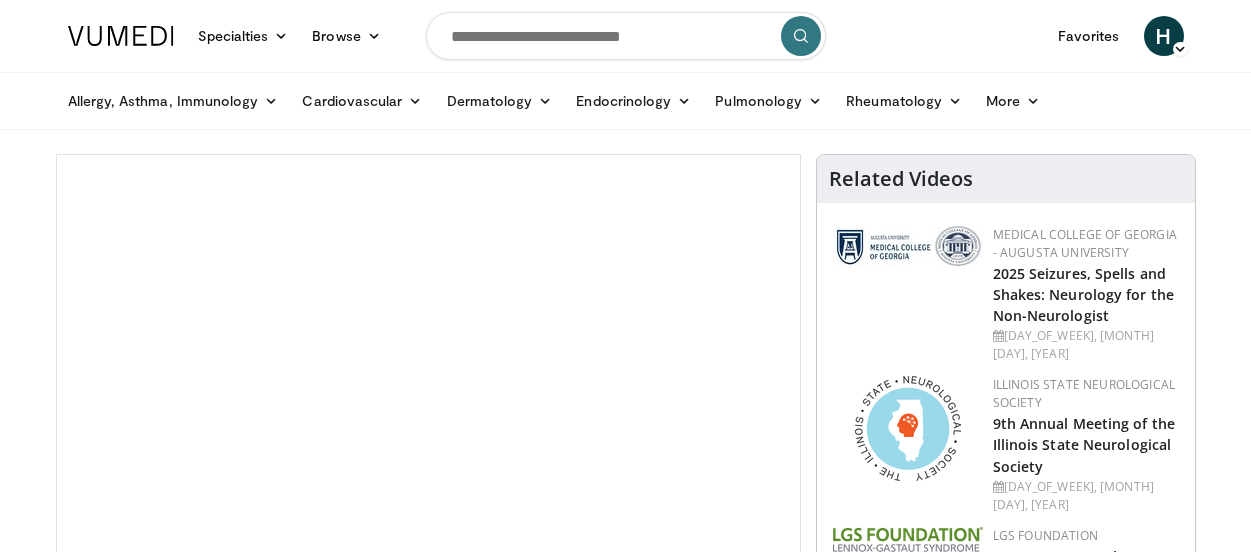 scroll, scrollTop: 0, scrollLeft: 0, axis: both 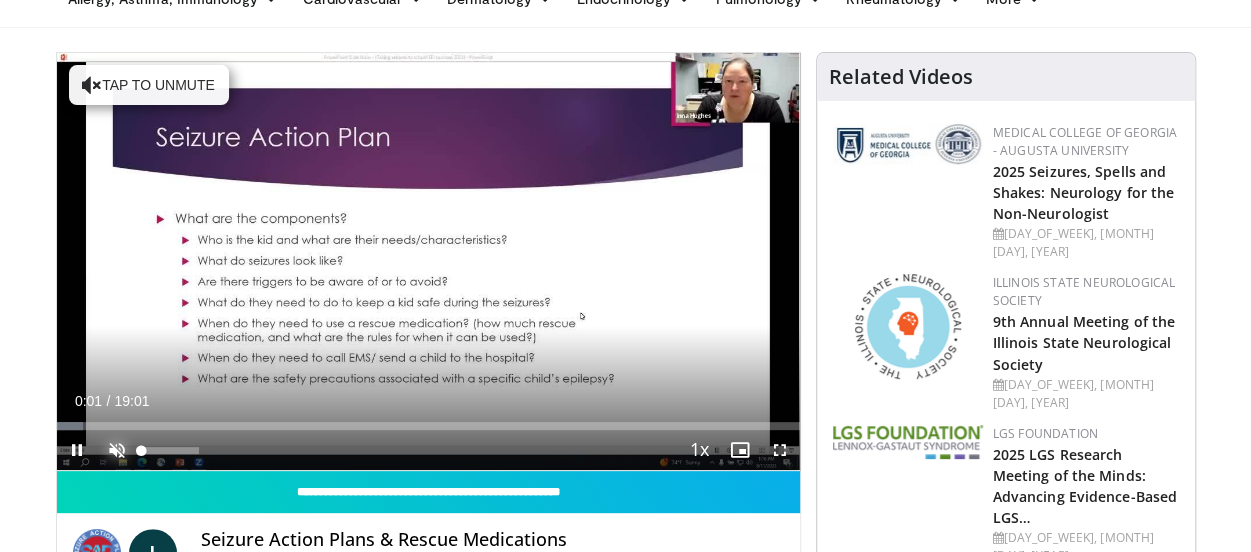 click at bounding box center (117, 450) 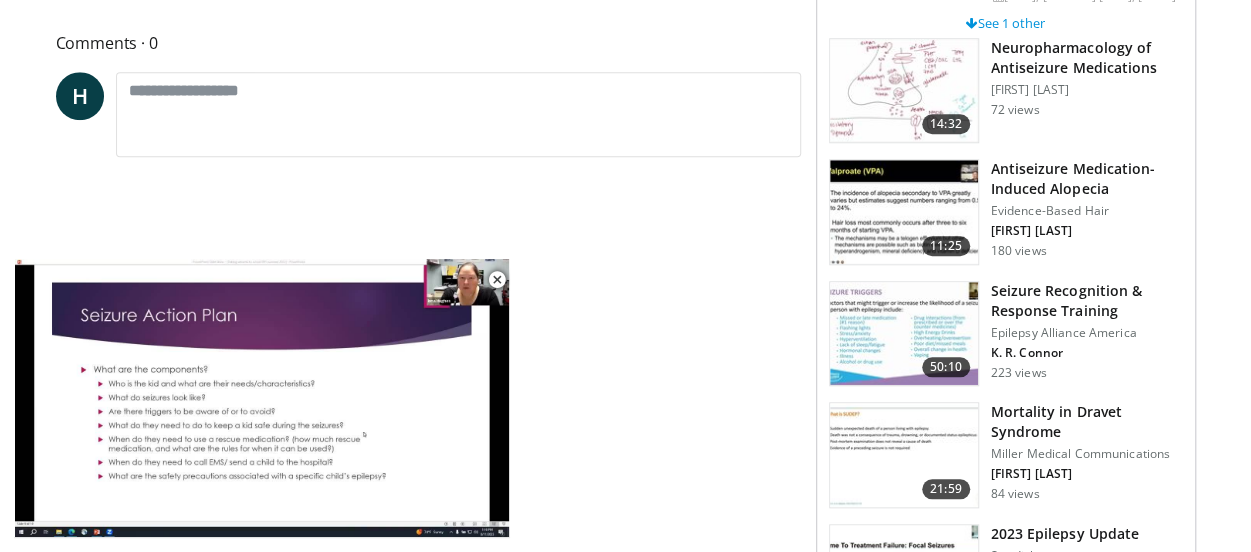 scroll, scrollTop: 766, scrollLeft: 0, axis: vertical 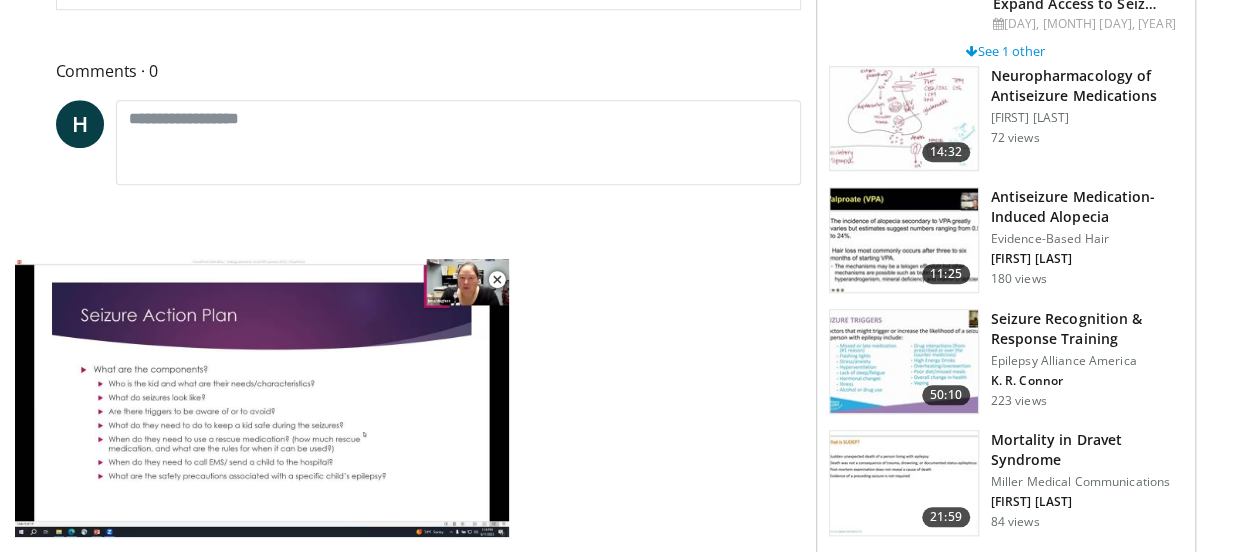 click on "Antiseizure Medication-Induced Alopecia" at bounding box center [1087, 207] 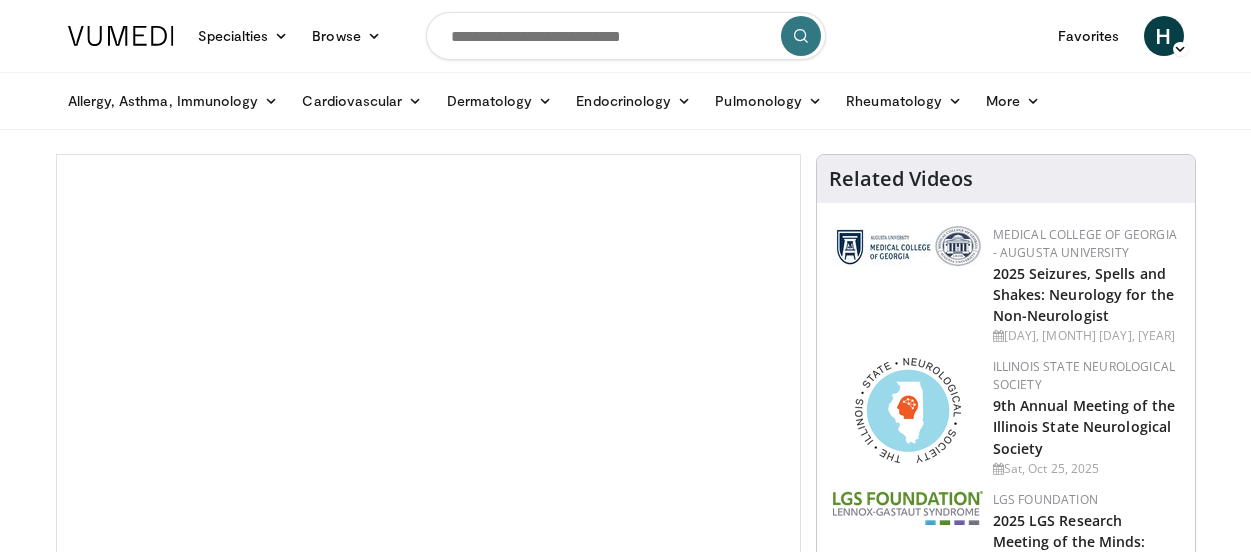 scroll, scrollTop: 0, scrollLeft: 0, axis: both 